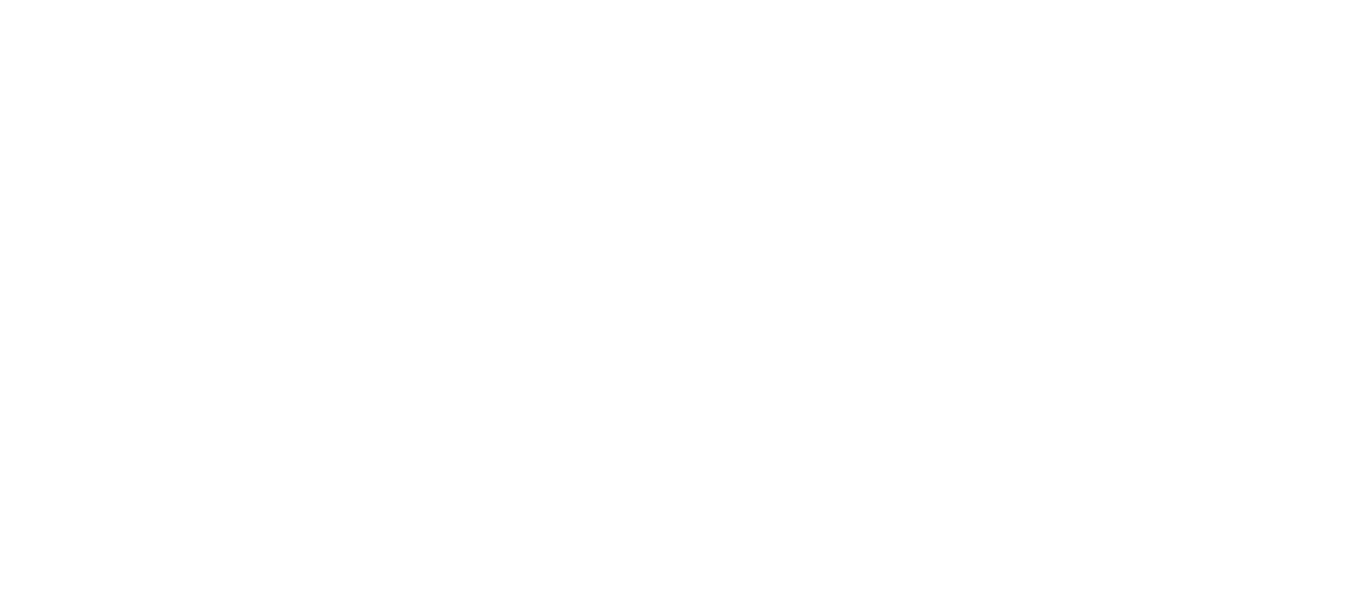 scroll, scrollTop: 0, scrollLeft: 0, axis: both 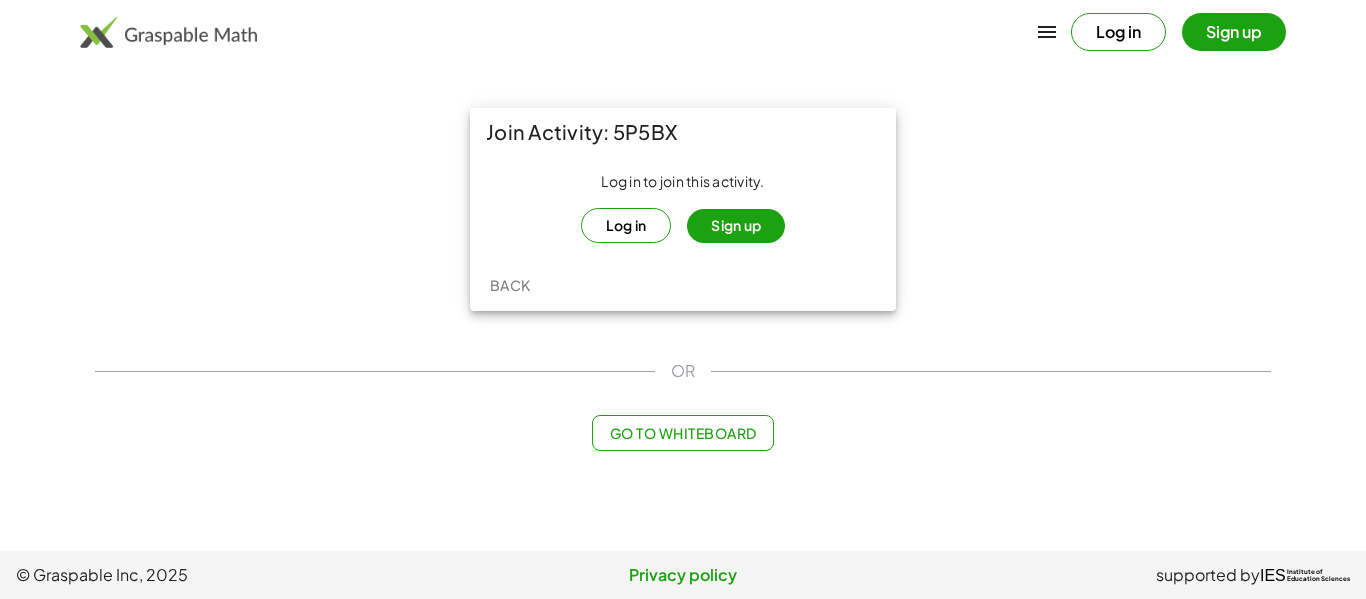 click on "Log in" at bounding box center (626, 225) 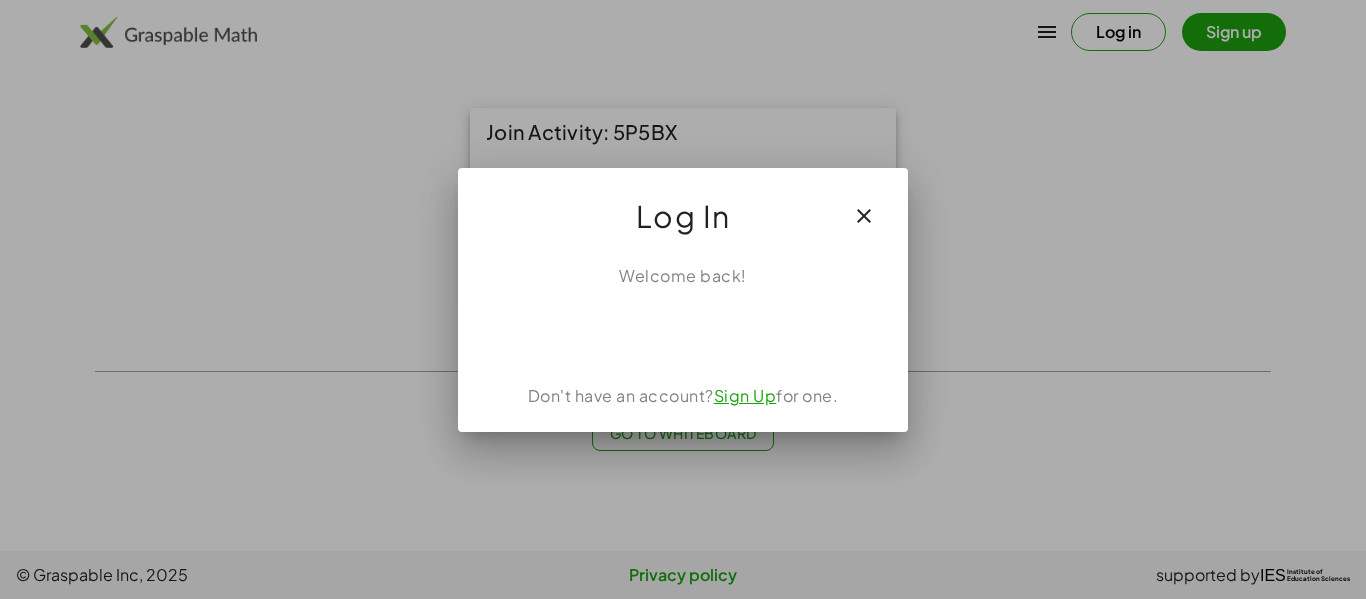 click 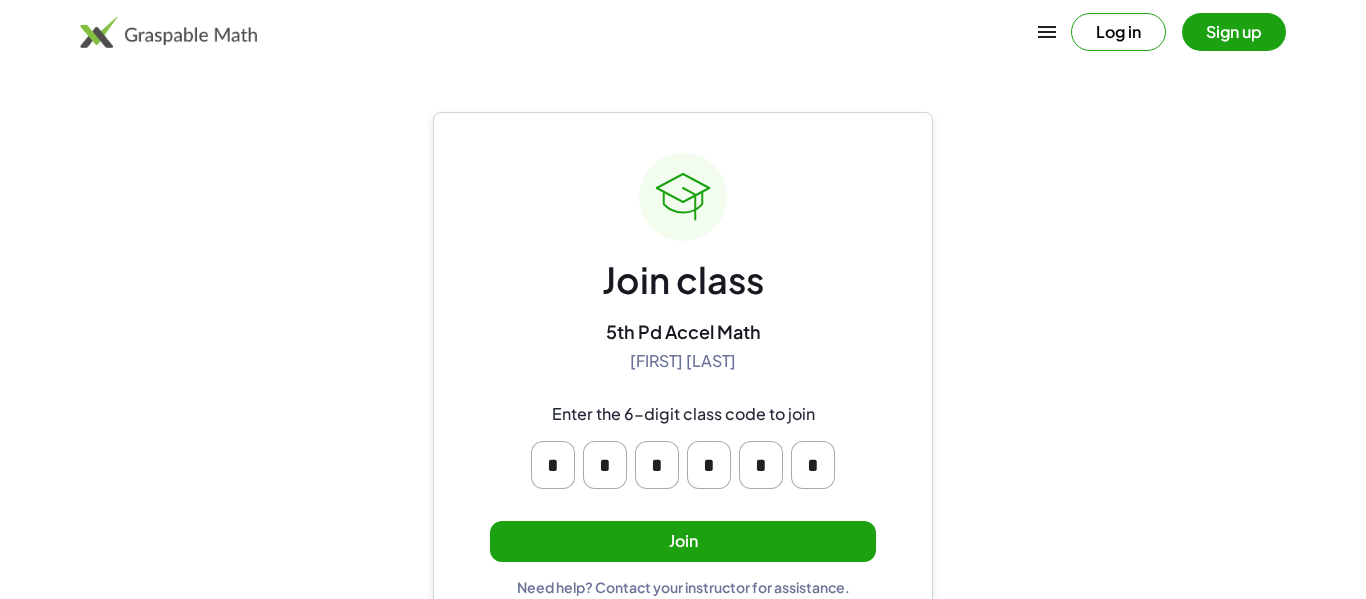 scroll, scrollTop: 38, scrollLeft: 0, axis: vertical 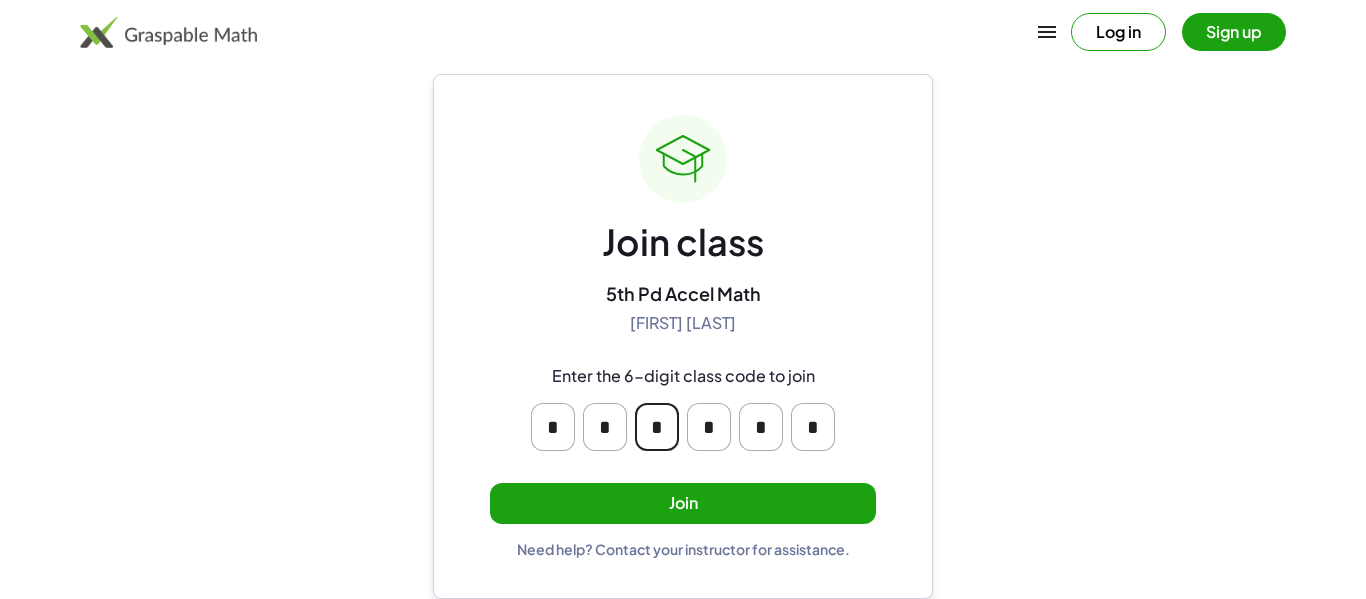 click on "*" 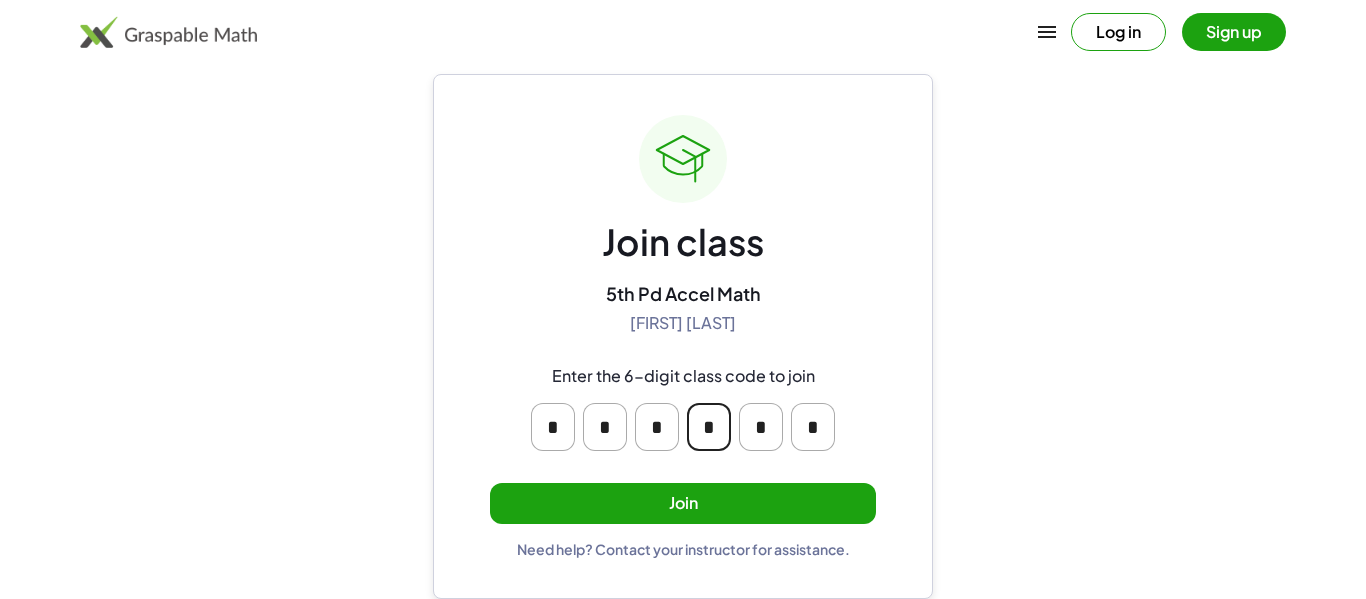 click on "*" 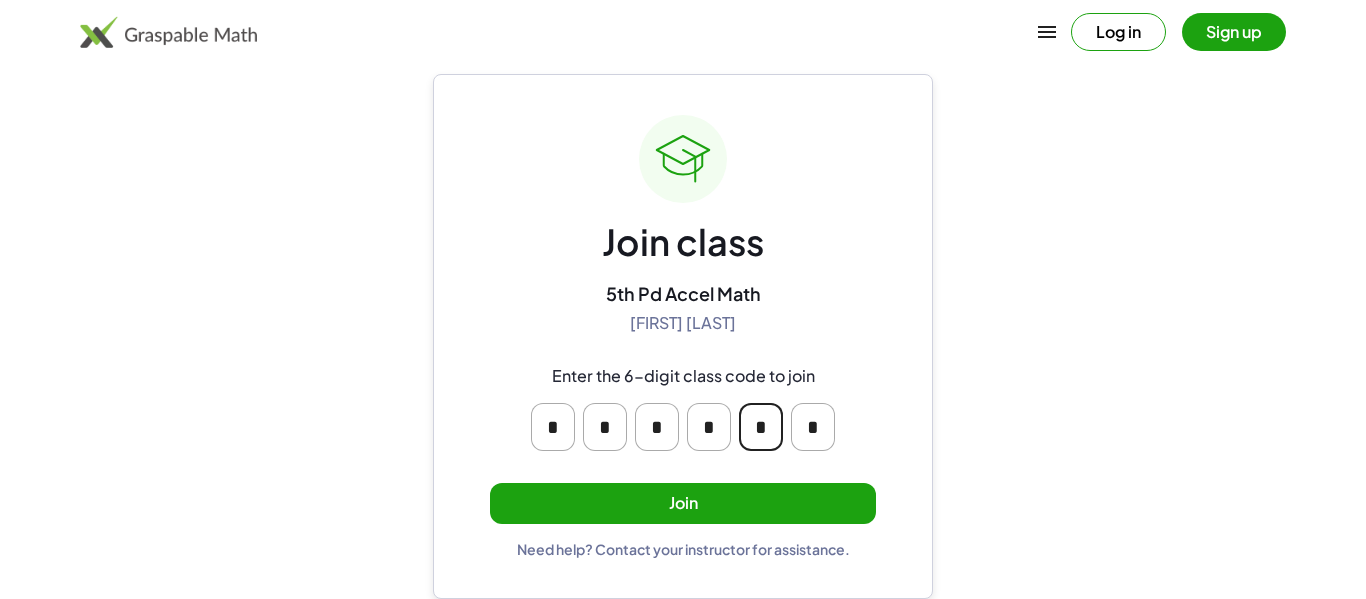 type on "*" 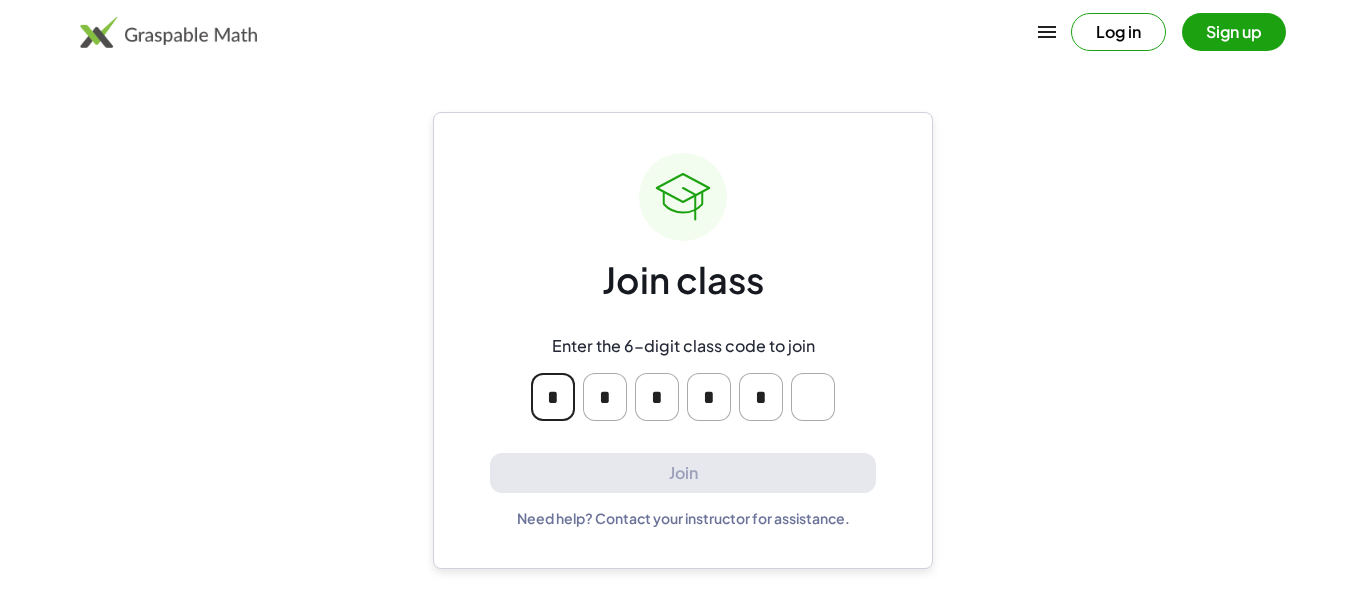 scroll, scrollTop: 0, scrollLeft: 0, axis: both 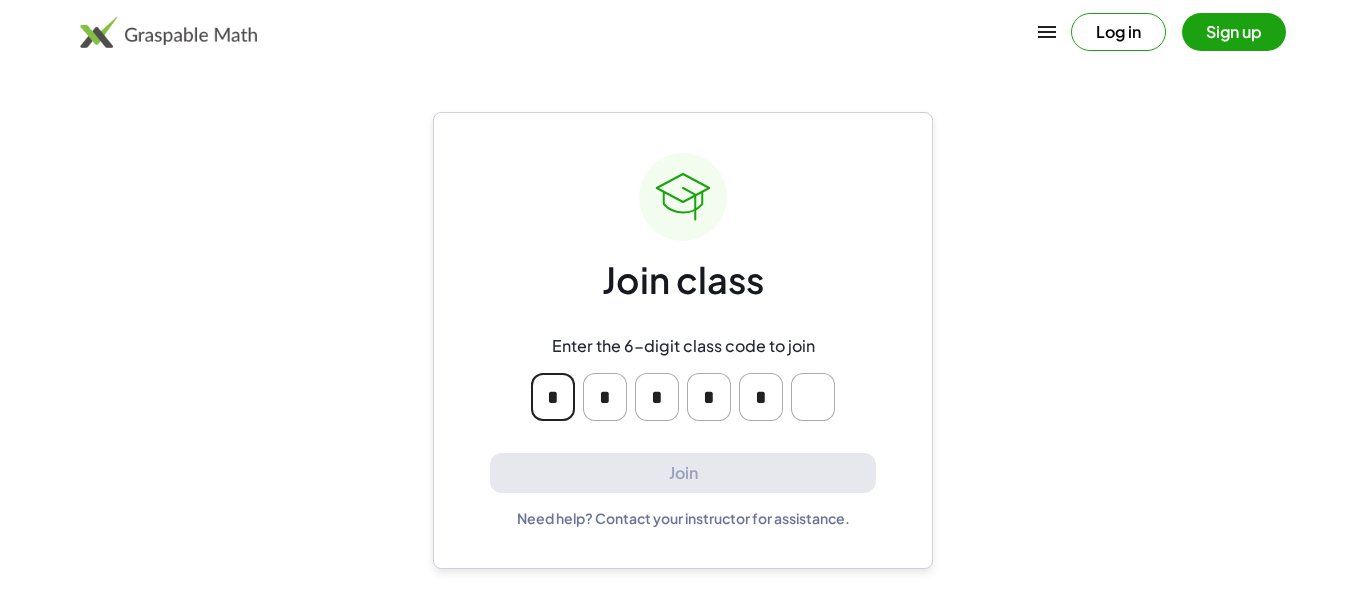 click on "*" 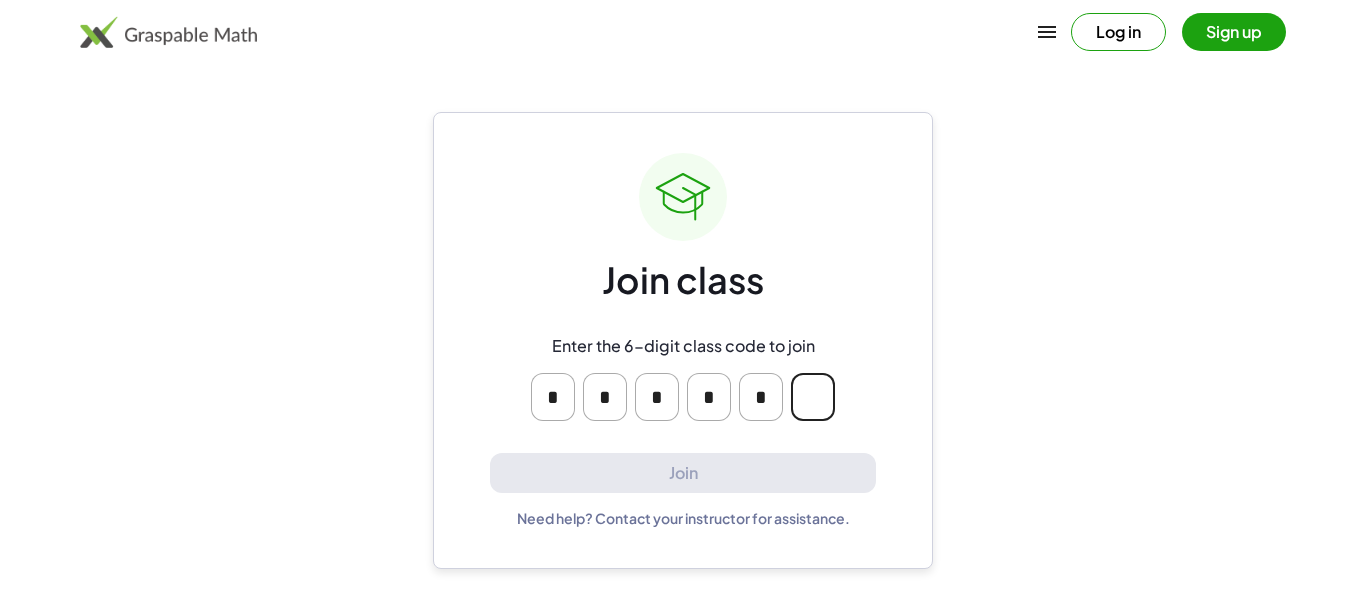 click 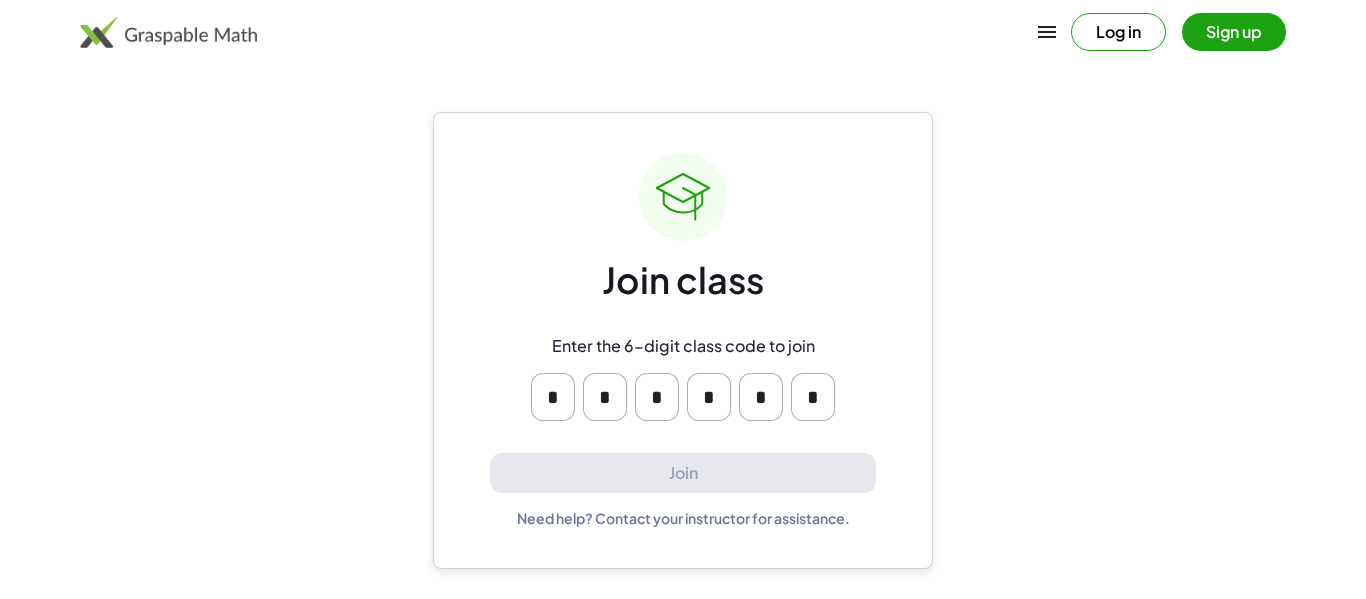 scroll, scrollTop: 0, scrollLeft: 0, axis: both 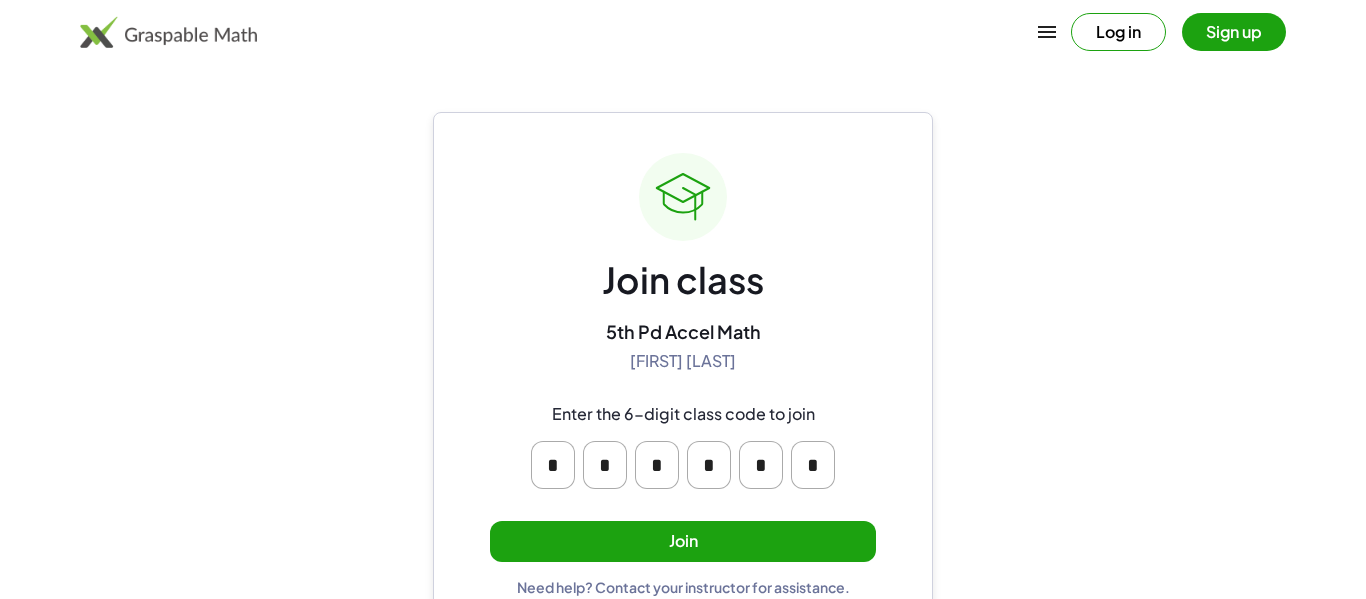 click on "*" 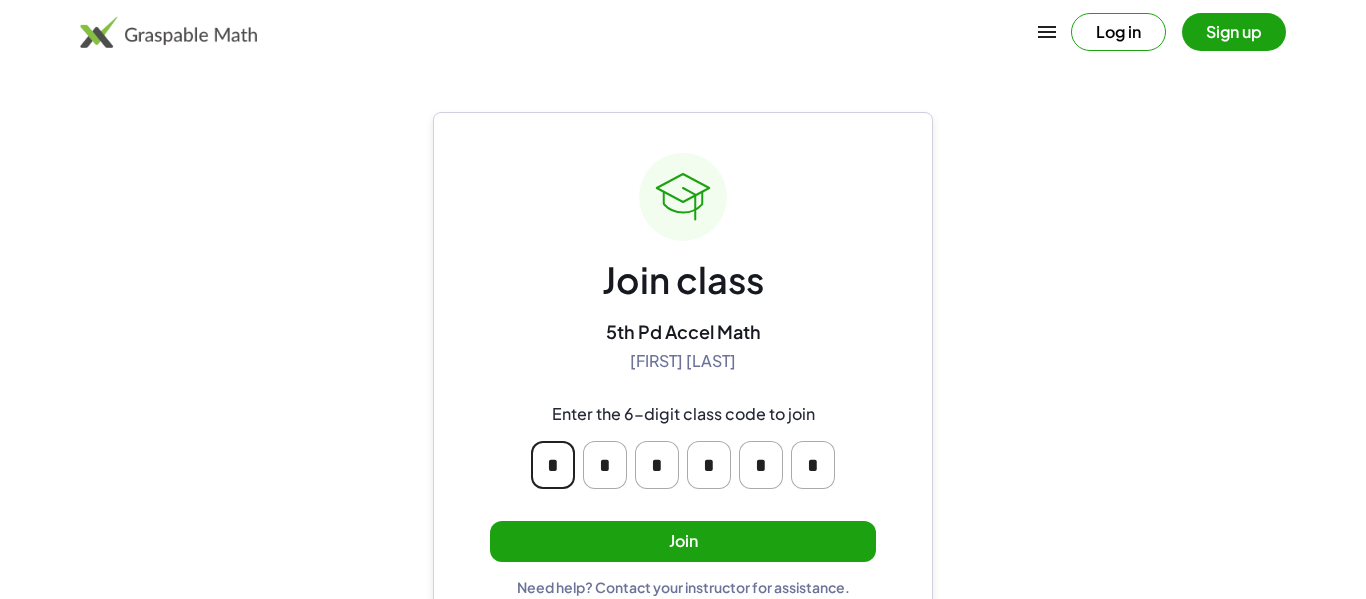 click on "*" 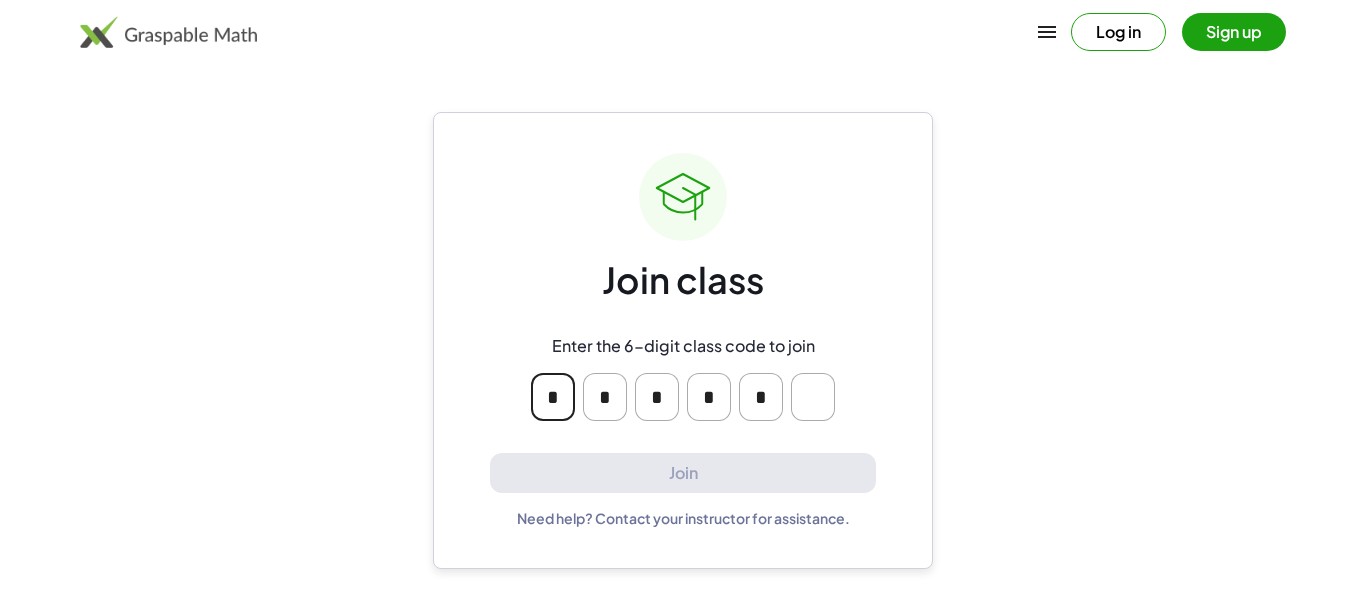 type on "*" 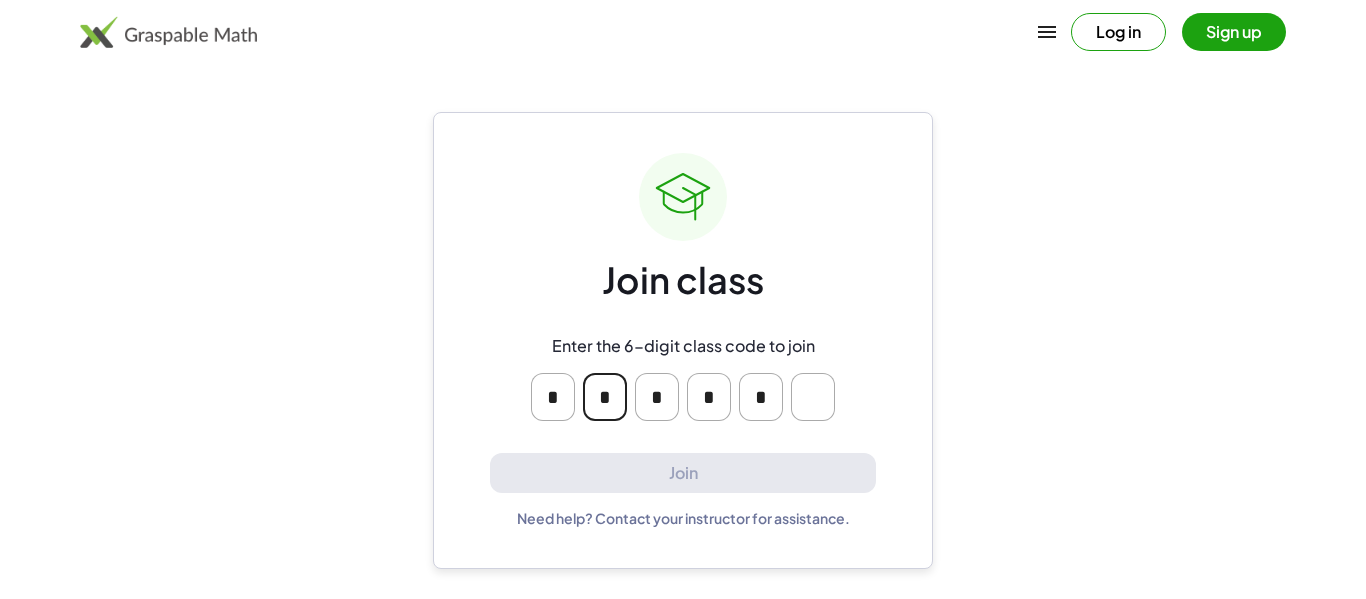type on "*" 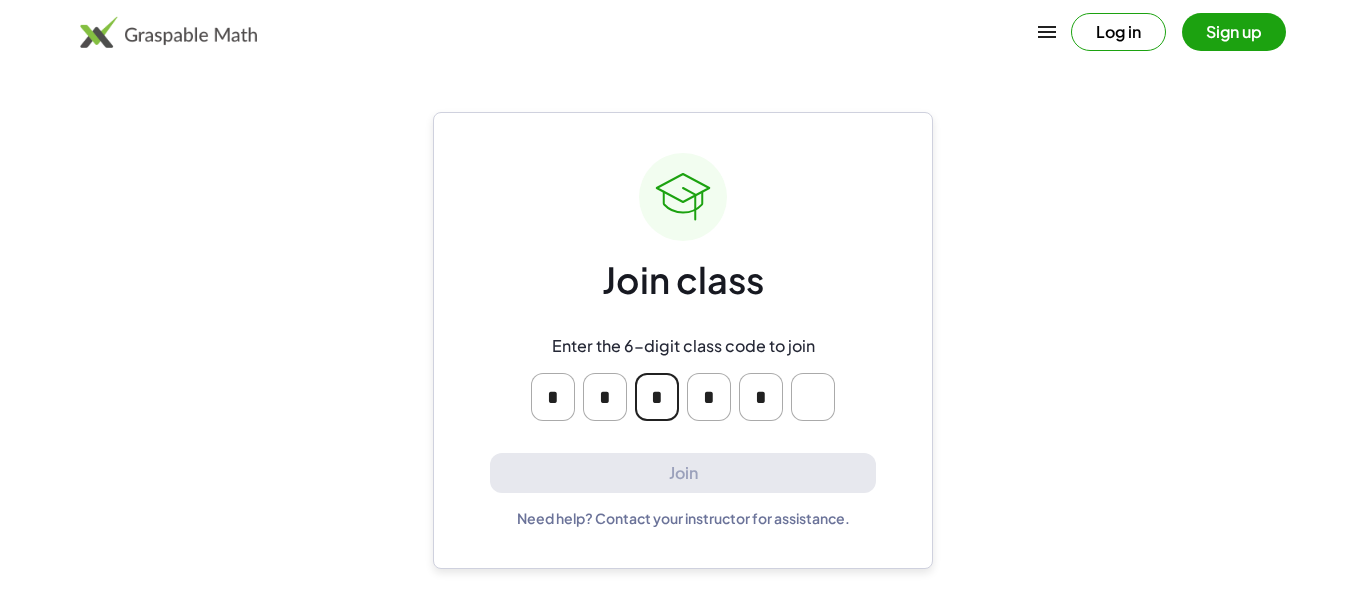 type on "*" 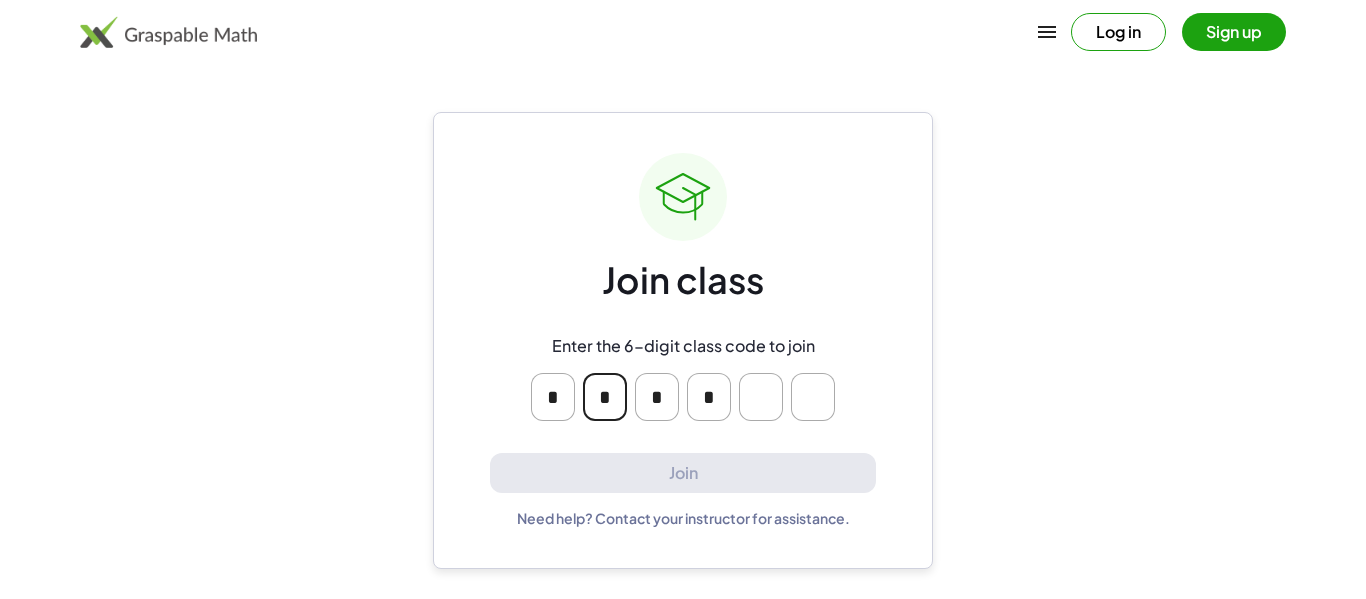 type on "*" 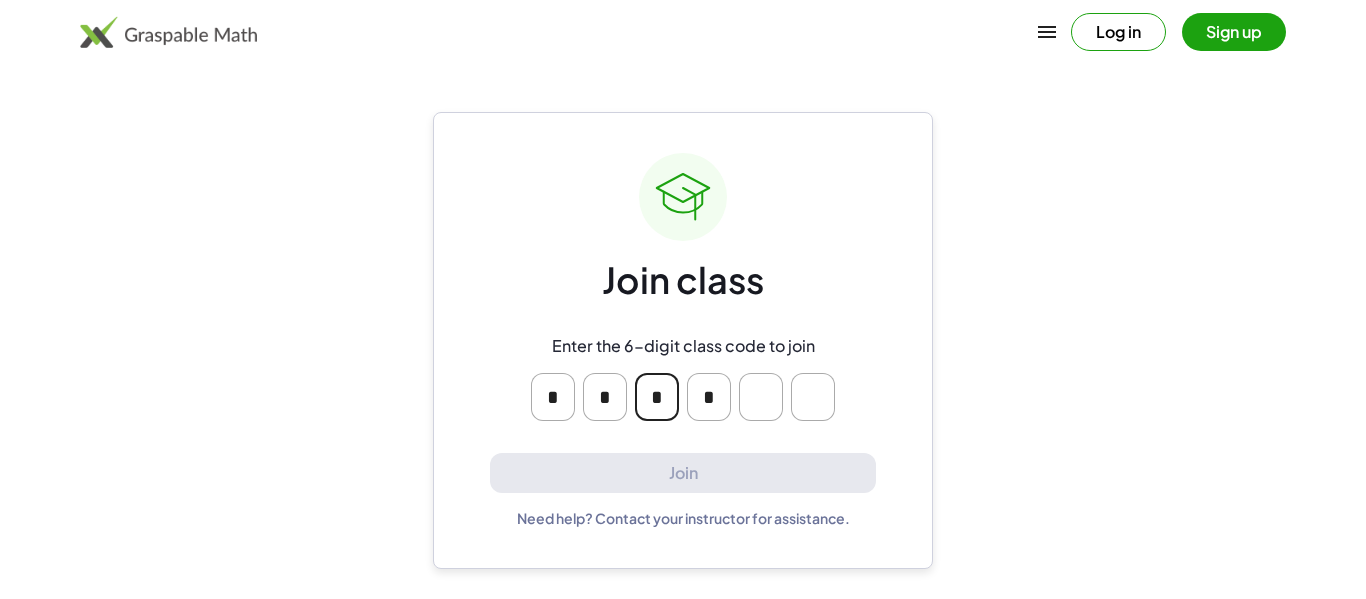type on "*" 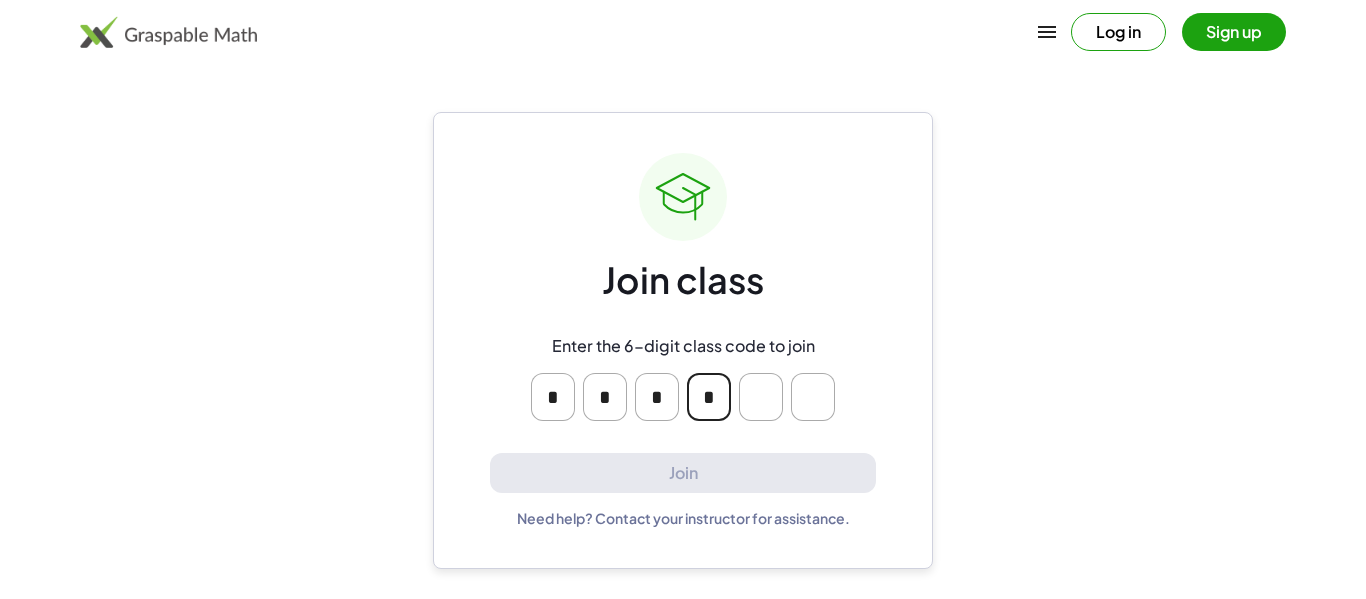 type 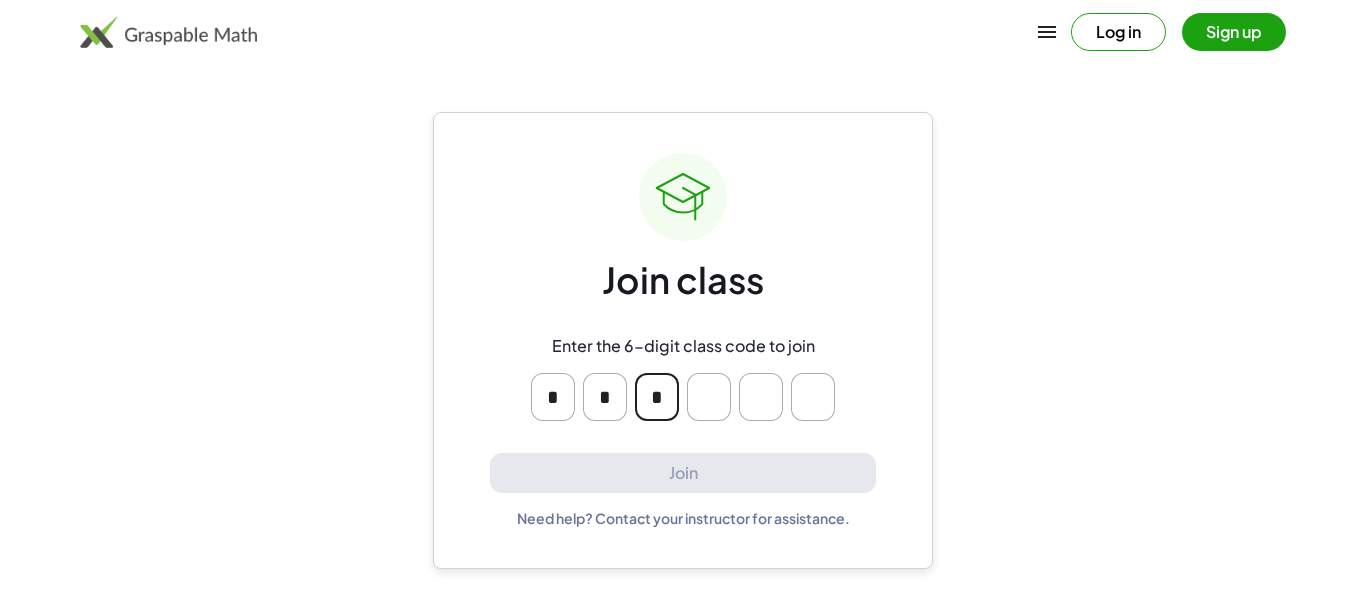 type 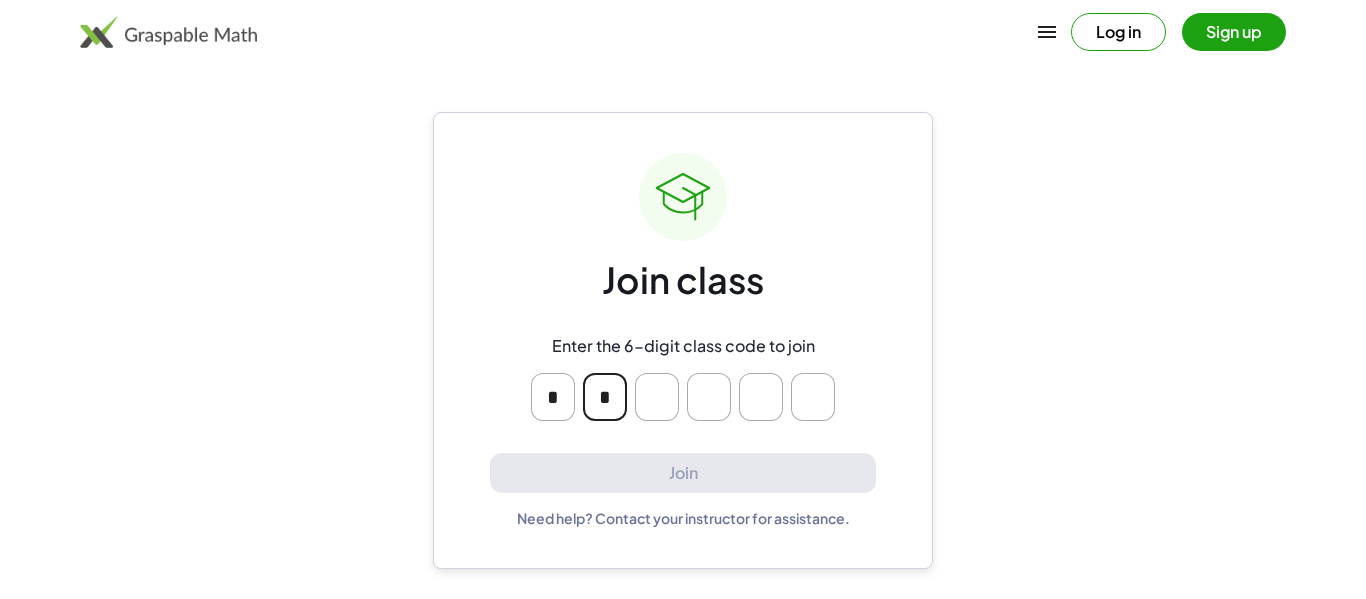 type 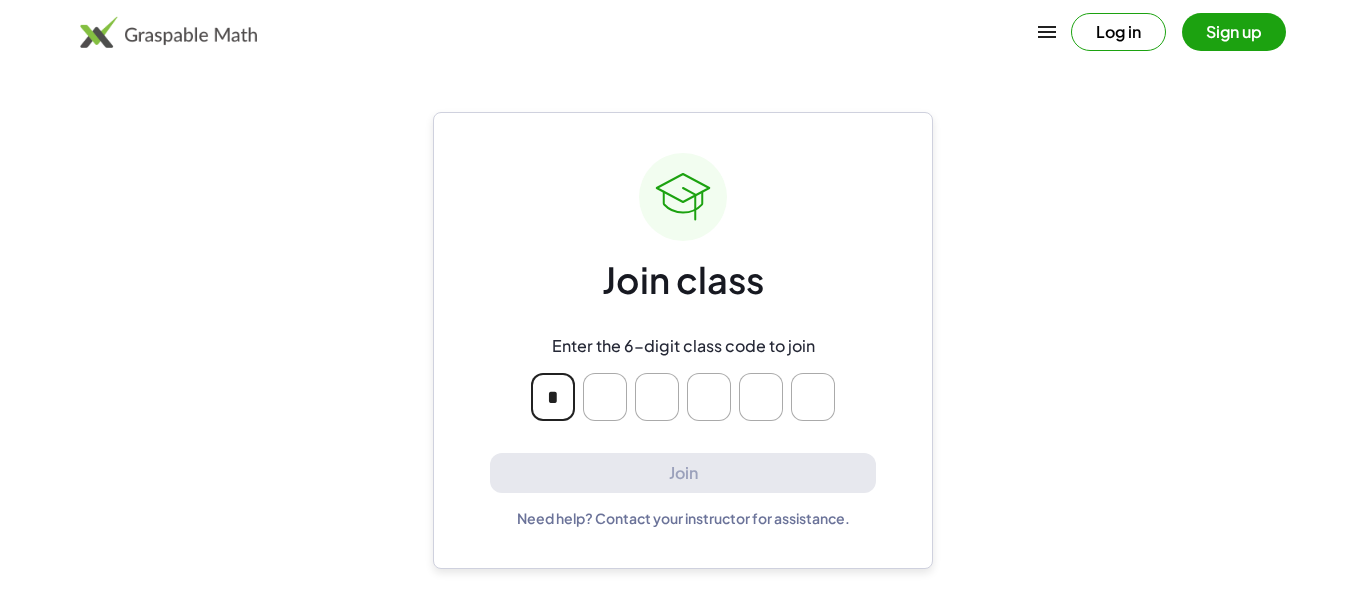 type on "*" 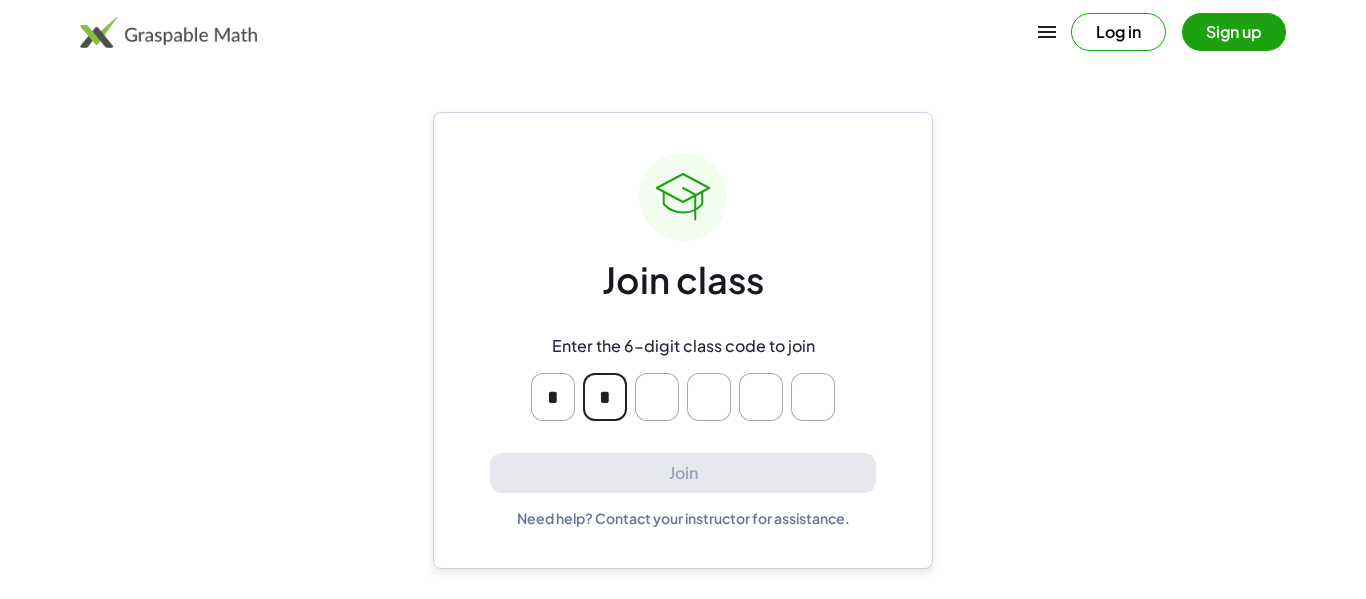 type on "*" 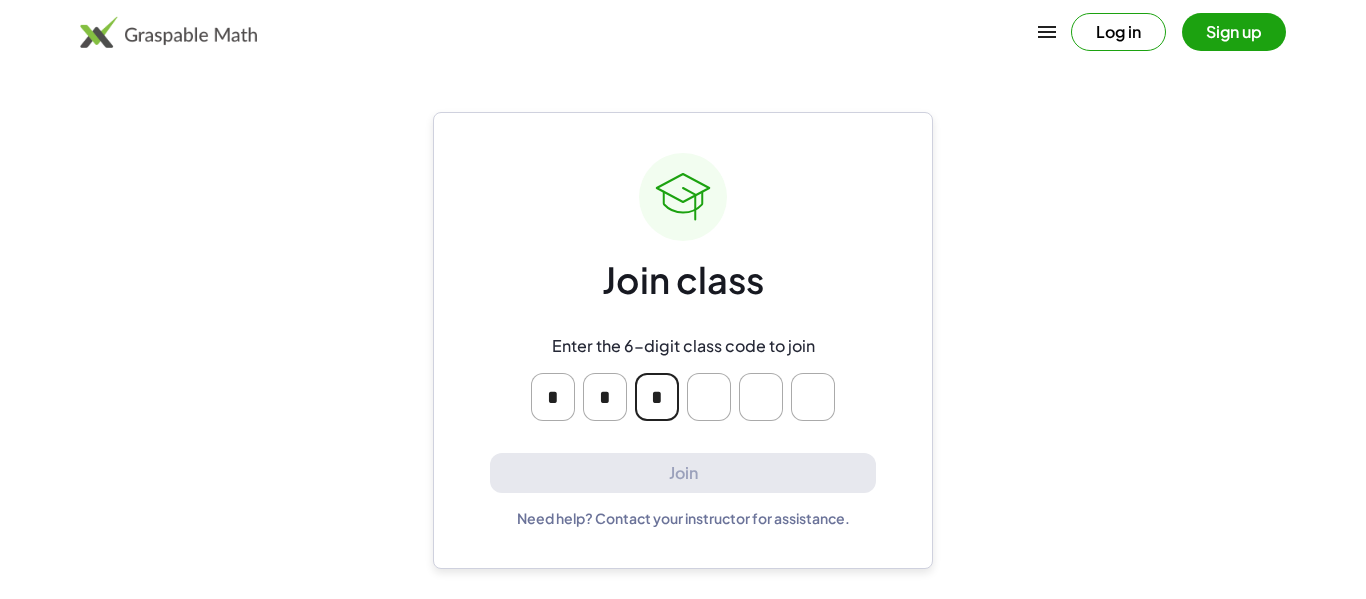 type on "*" 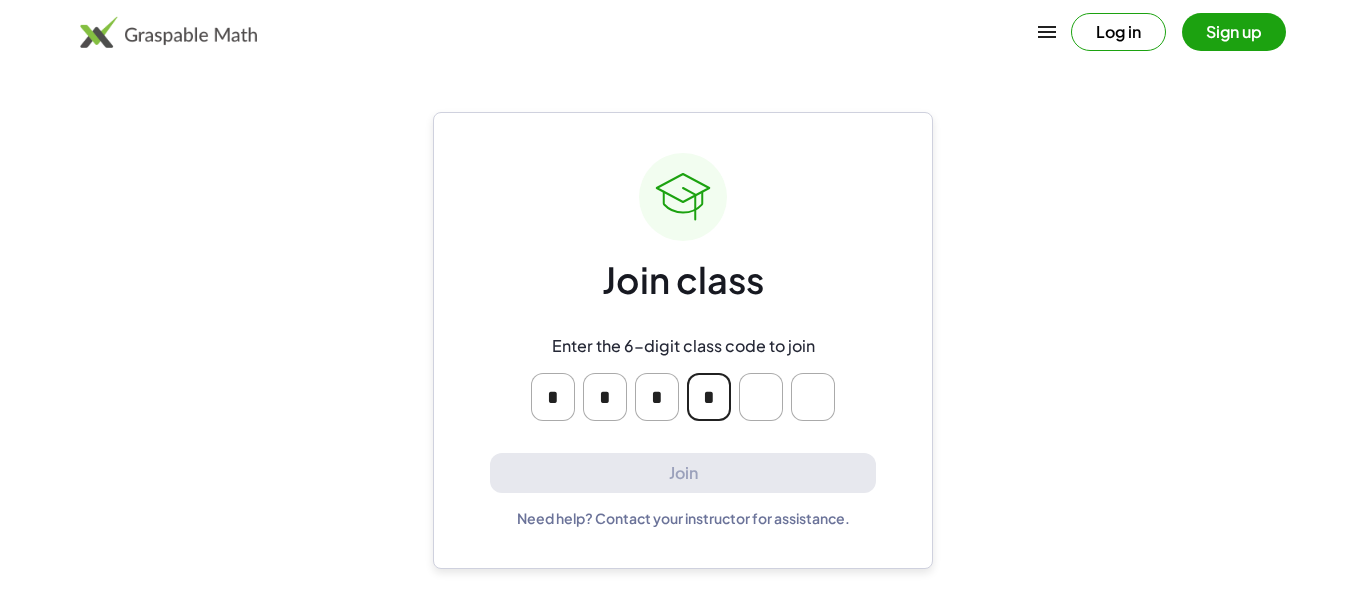 type on "*" 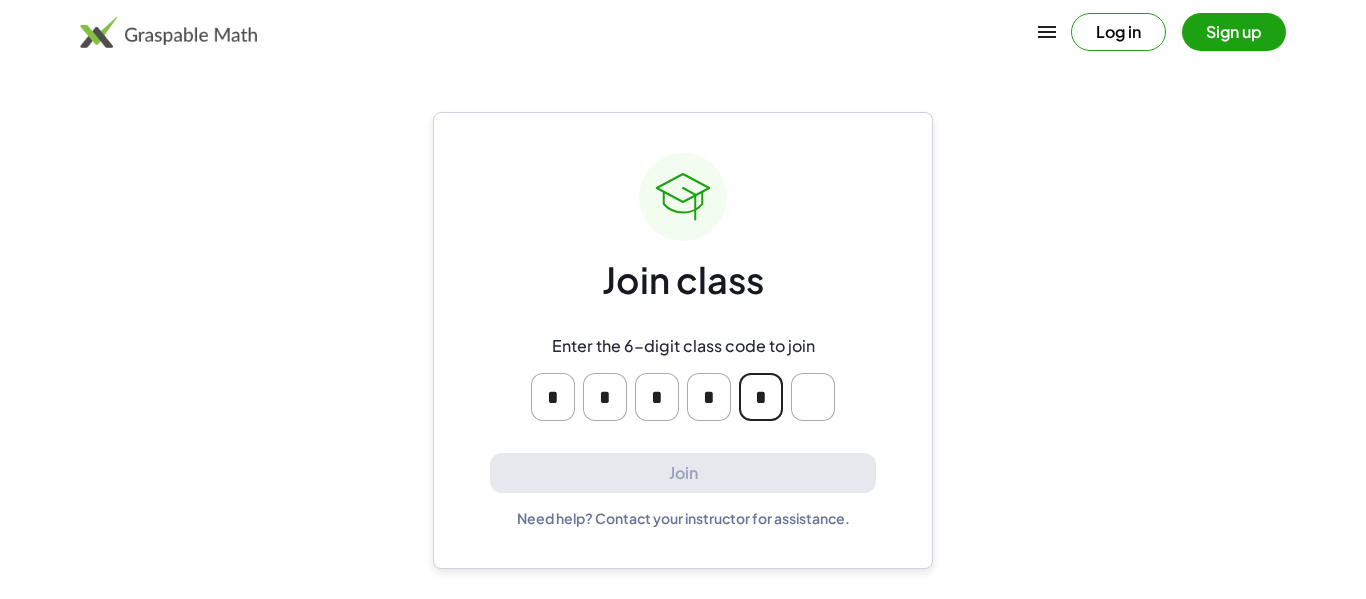 type on "*" 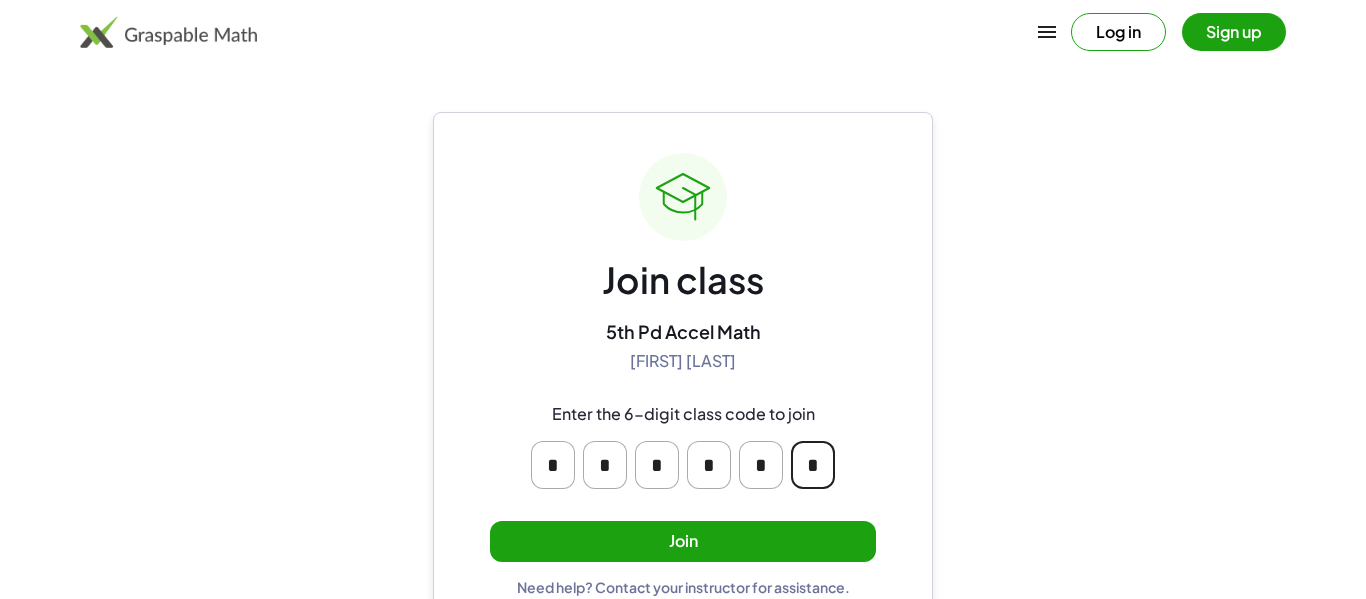 type on "*" 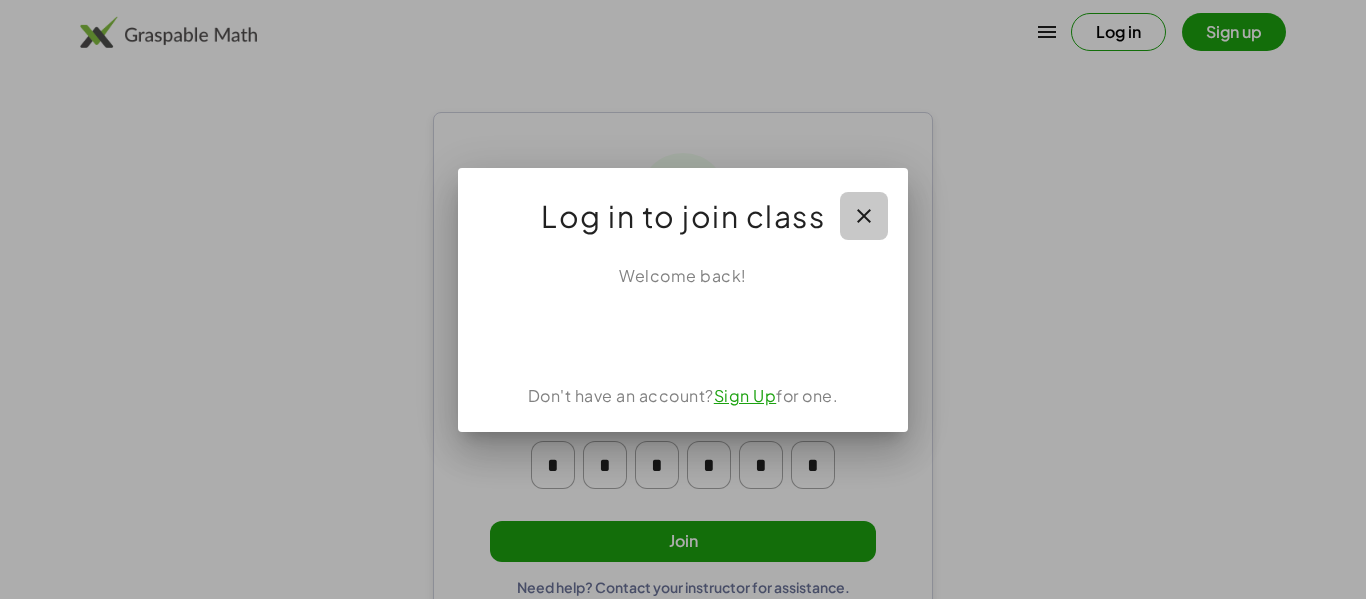 click 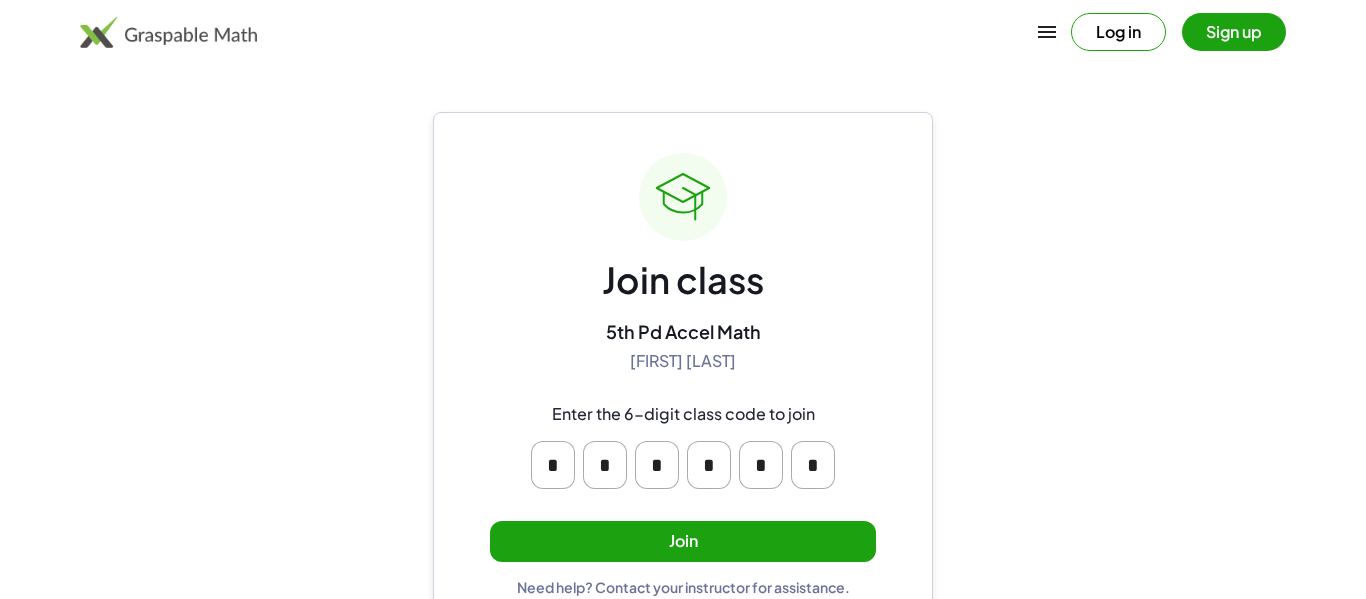 click on "Join" at bounding box center (683, 541) 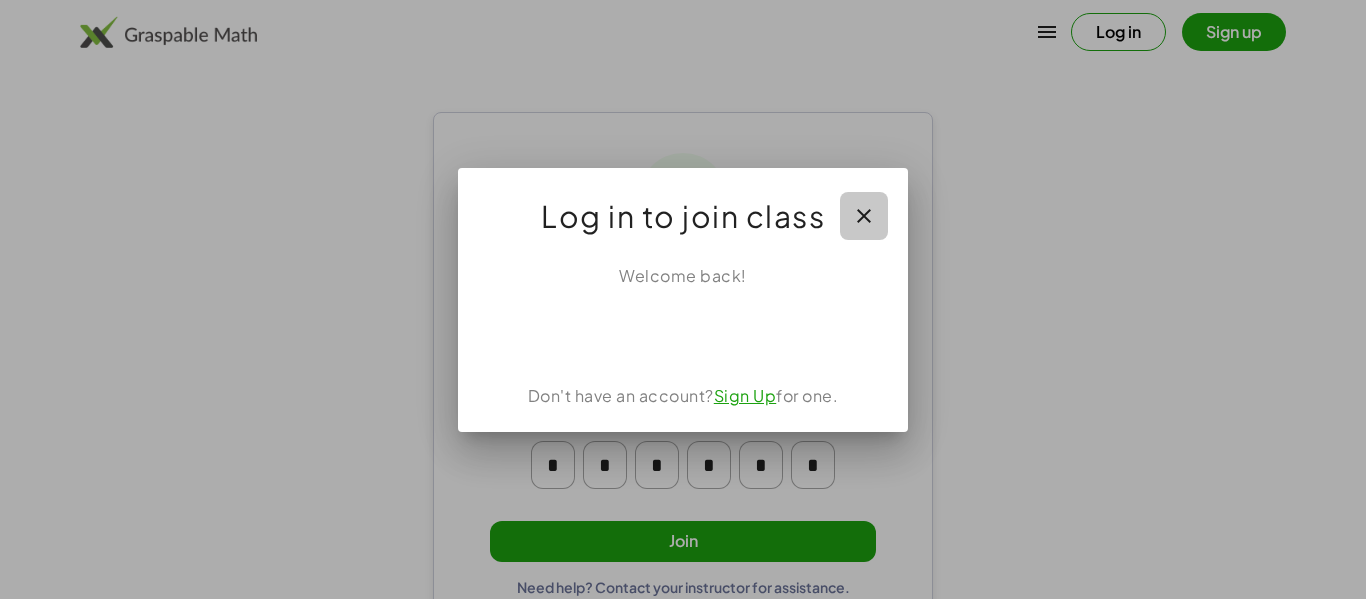 click 